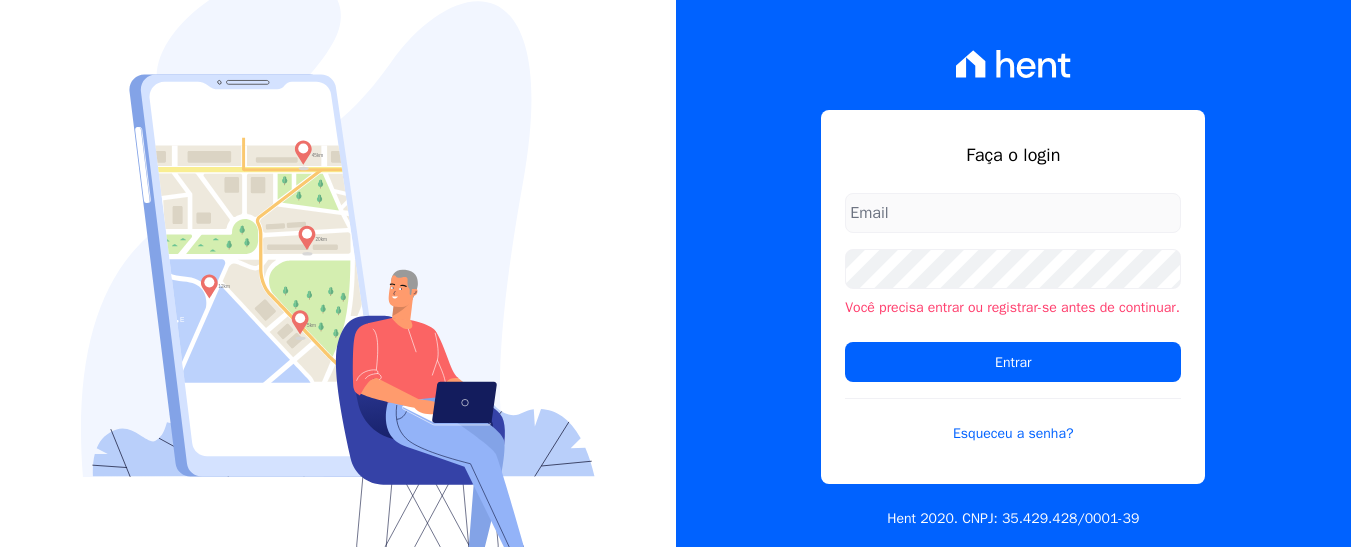 scroll, scrollTop: 0, scrollLeft: 0, axis: both 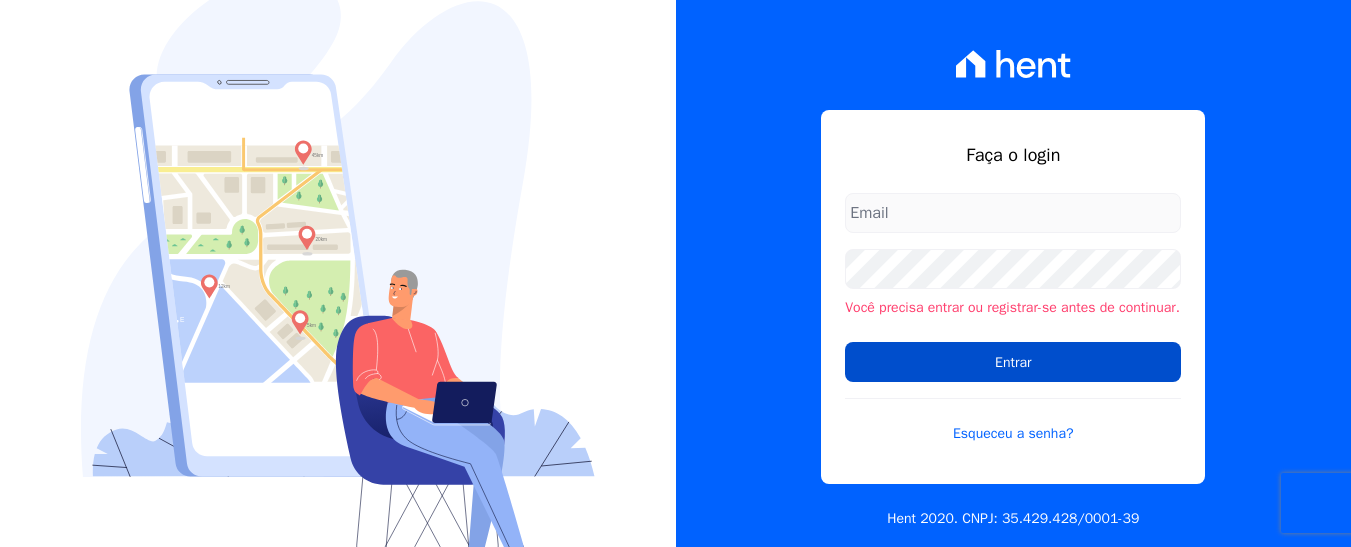 type on "[USERNAME]@example.com" 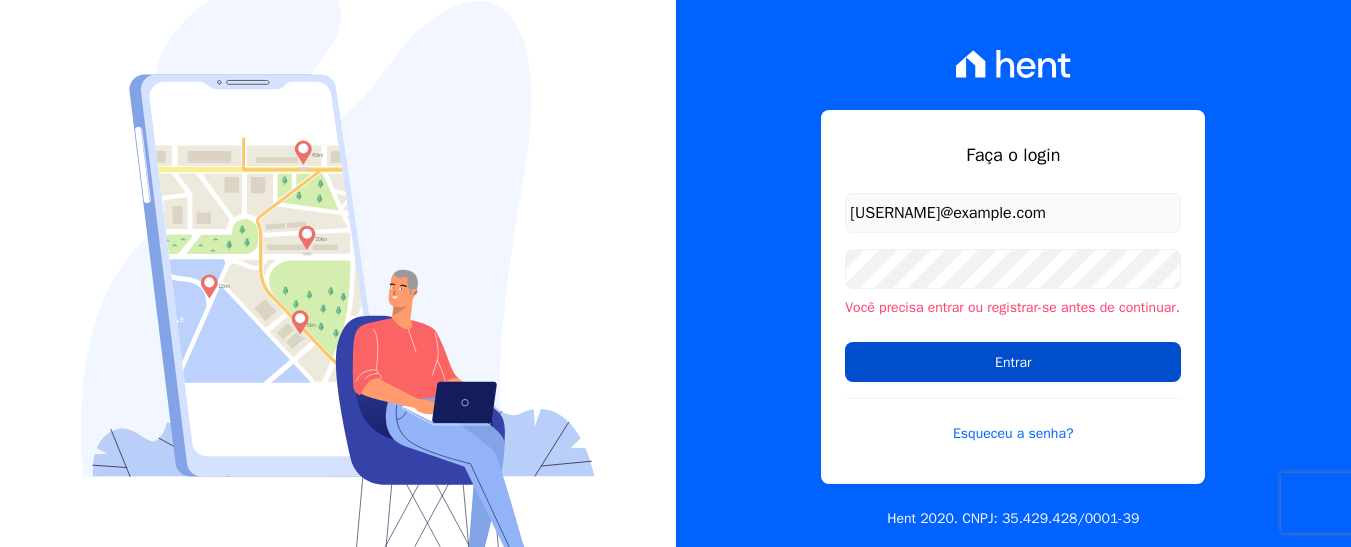 click on "Entrar" at bounding box center (1013, 362) 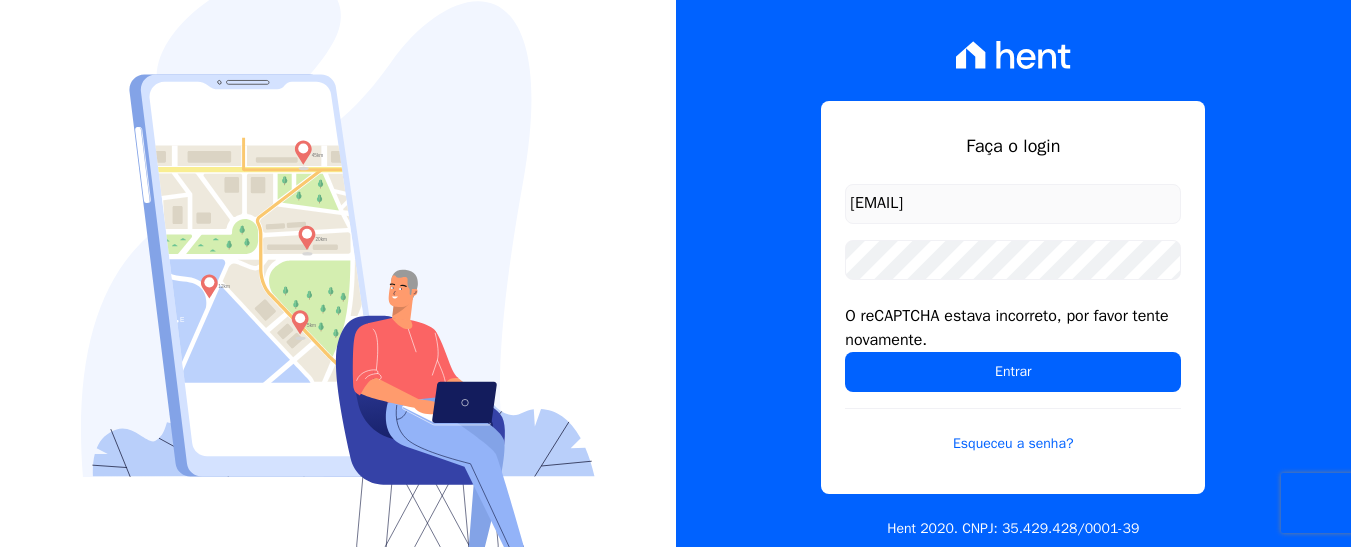 scroll, scrollTop: 0, scrollLeft: 0, axis: both 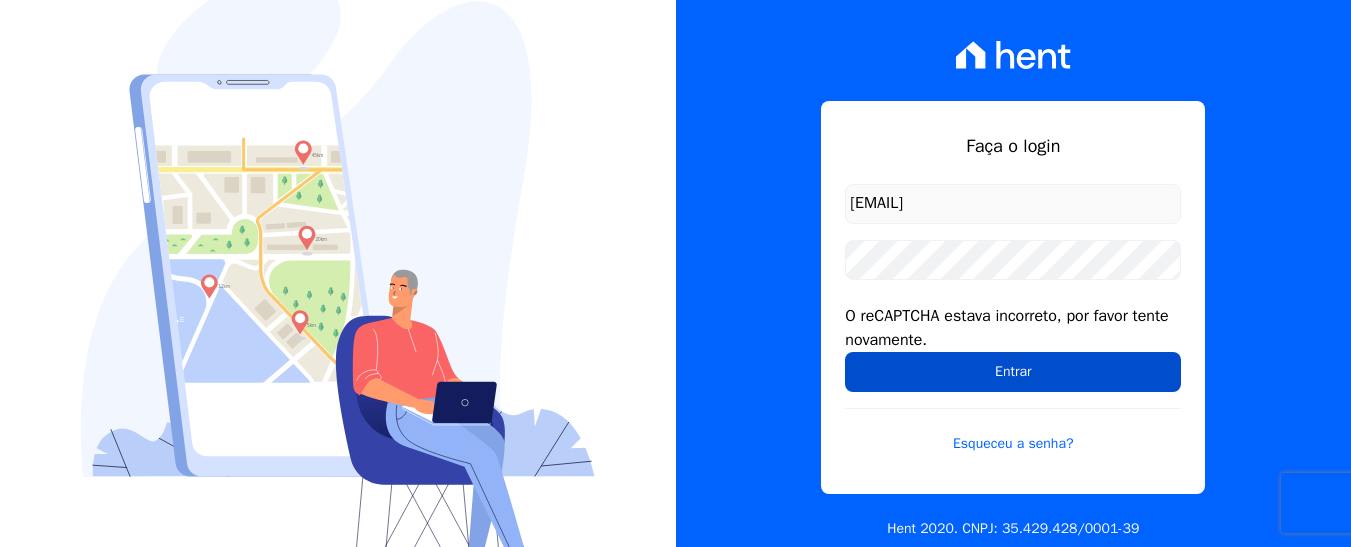 click on "Entrar" at bounding box center (1013, 372) 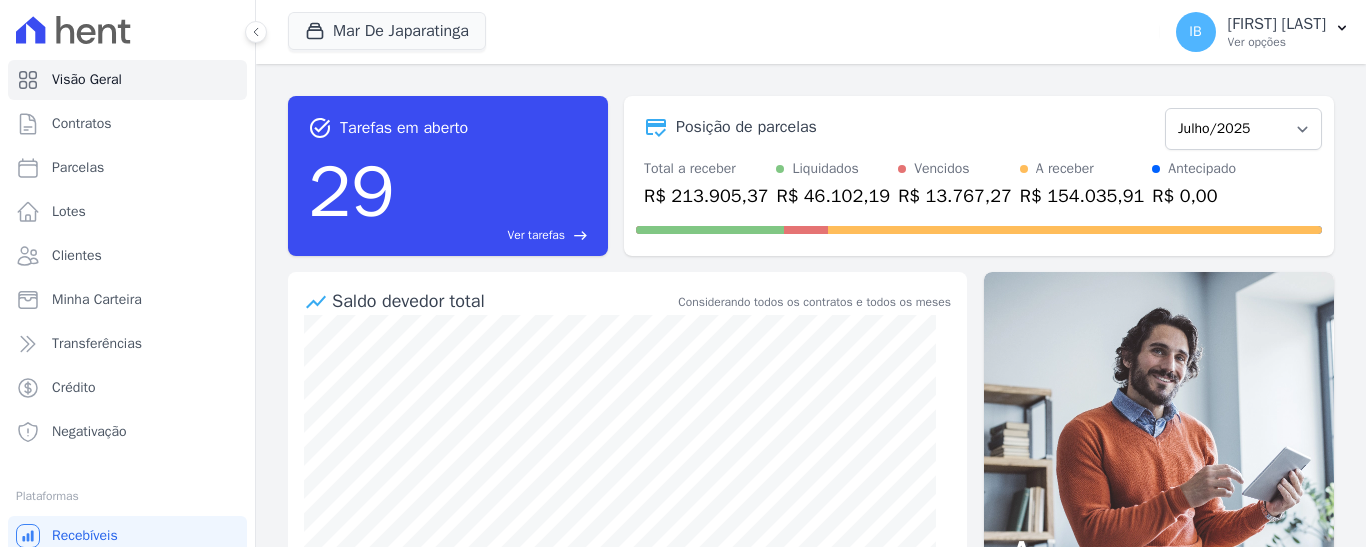 scroll, scrollTop: 0, scrollLeft: 0, axis: both 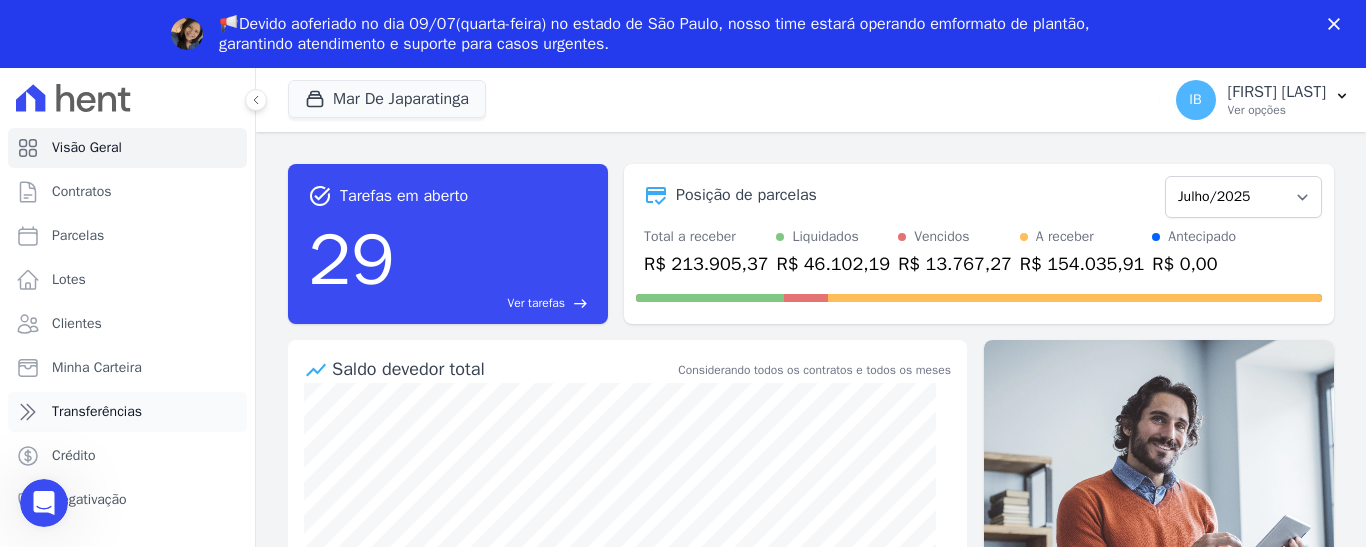 click on "Transferências" at bounding box center [97, 412] 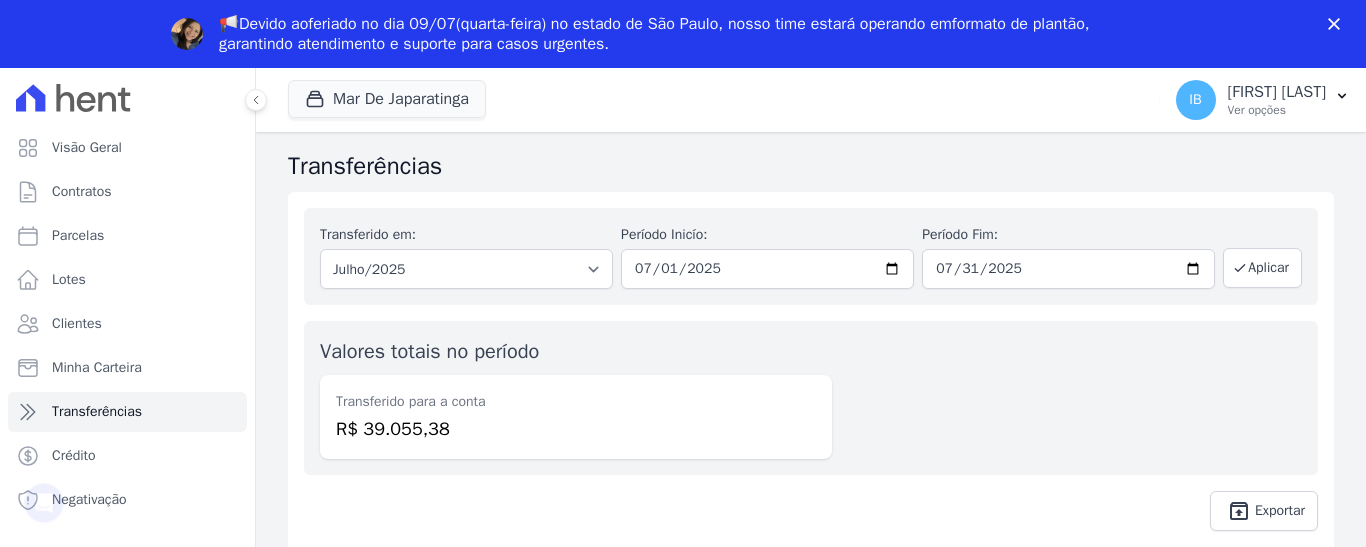 scroll, scrollTop: 0, scrollLeft: 0, axis: both 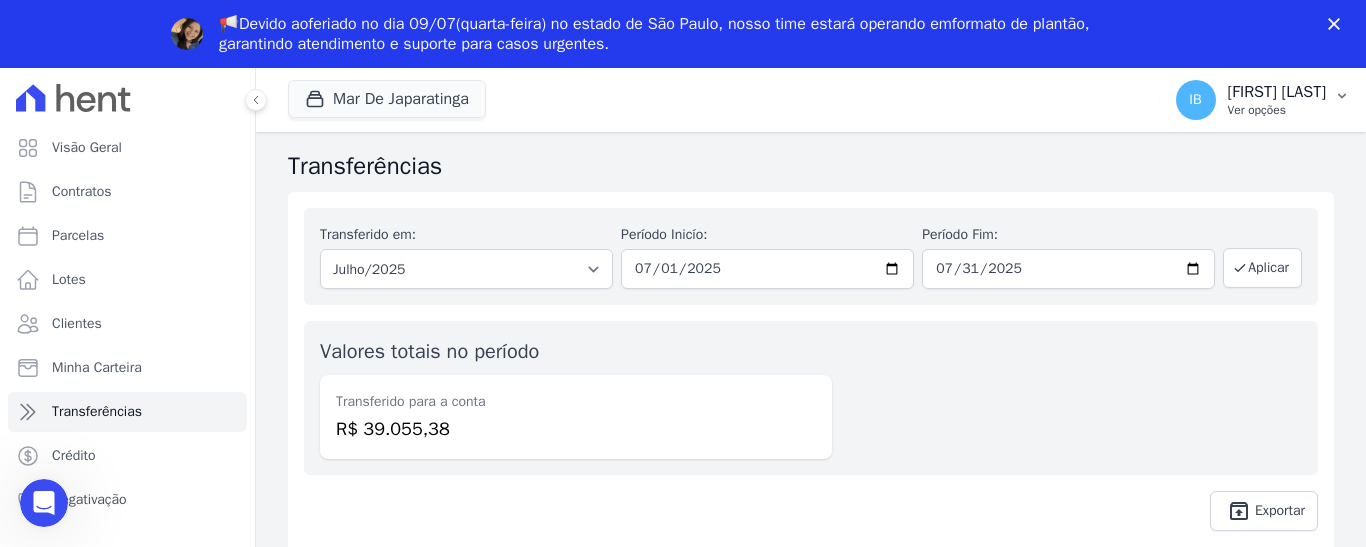 click at bounding box center (1342, 96) 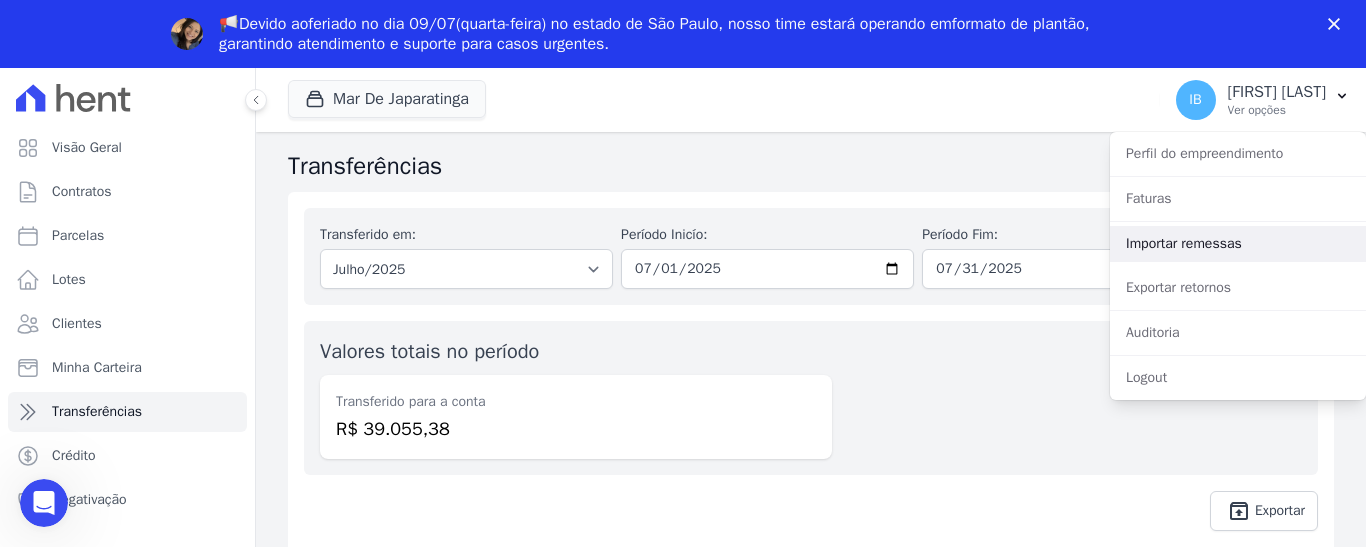 click on "Importar remessas" at bounding box center [1238, 244] 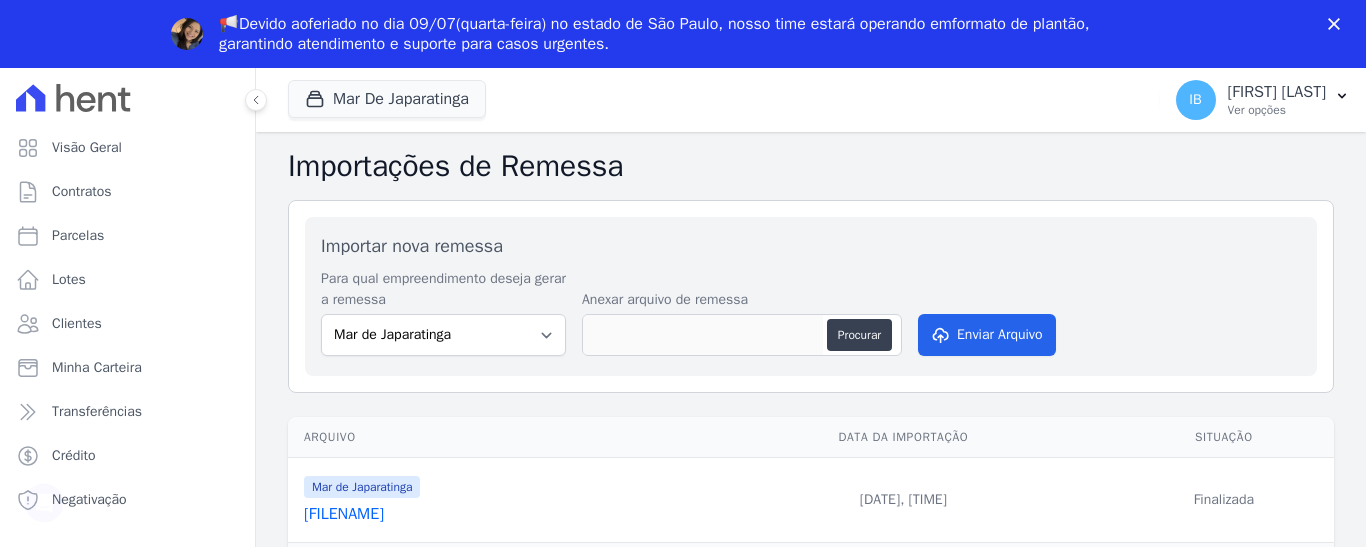 scroll, scrollTop: 0, scrollLeft: 0, axis: both 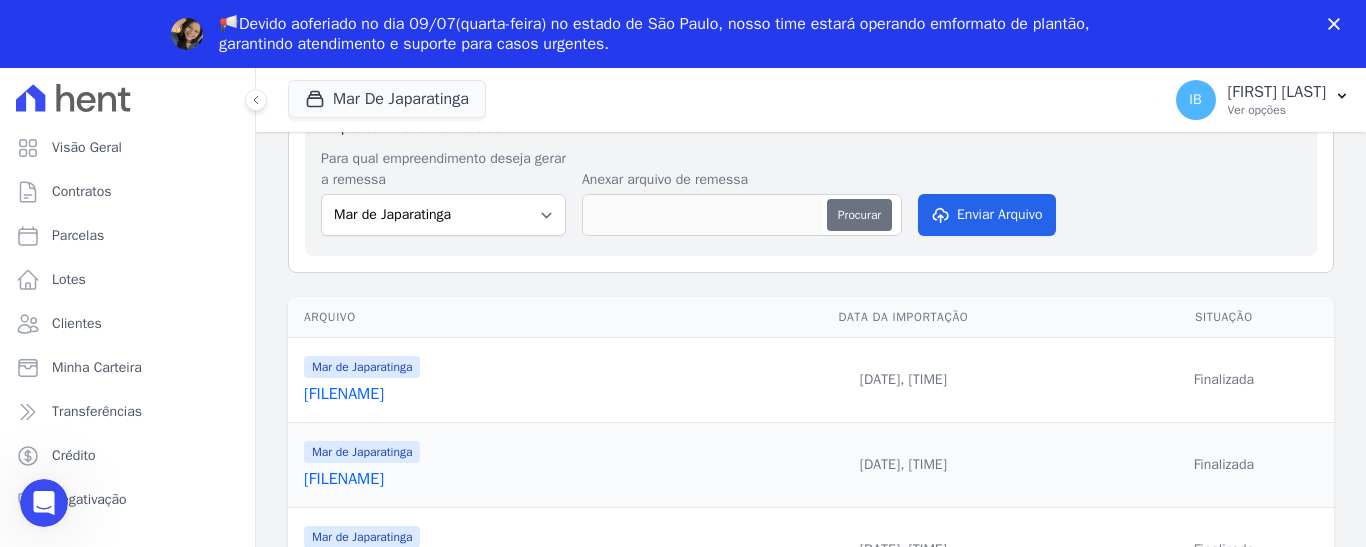 click on "Procurar" at bounding box center [859, 215] 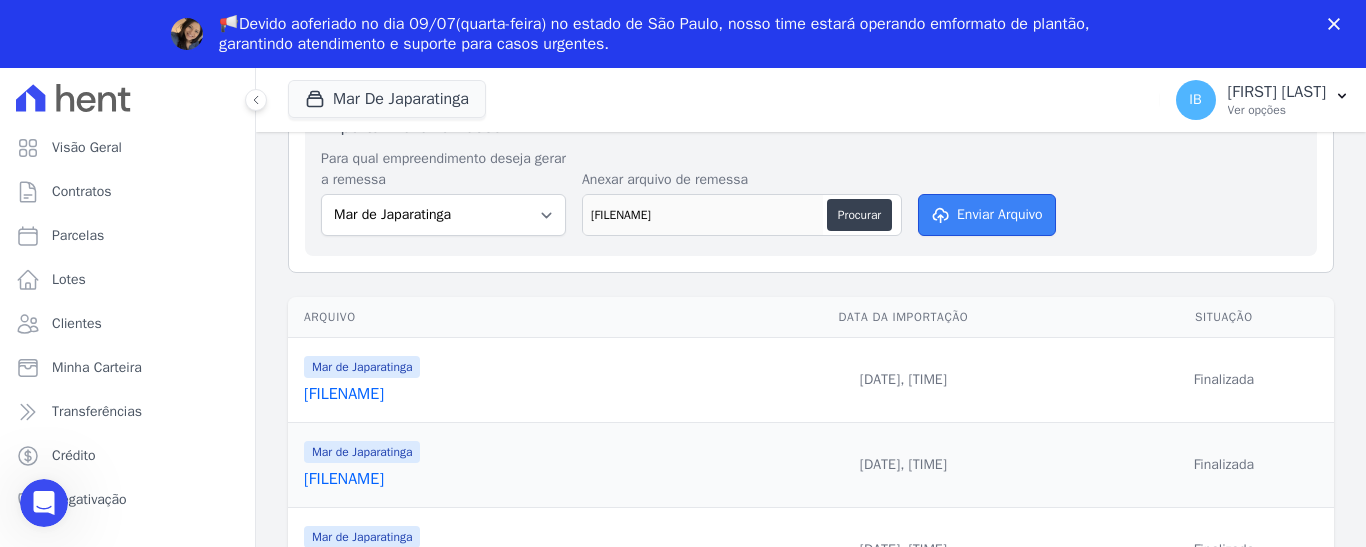 click on "Enviar Arquivo" at bounding box center [987, 215] 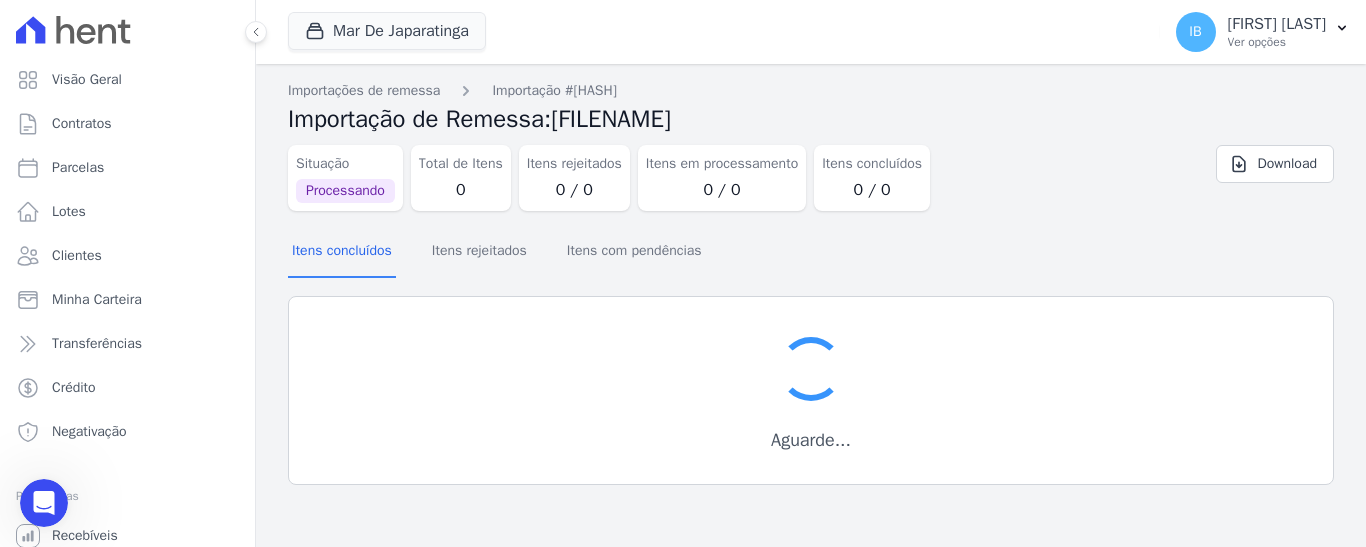 scroll, scrollTop: 0, scrollLeft: 0, axis: both 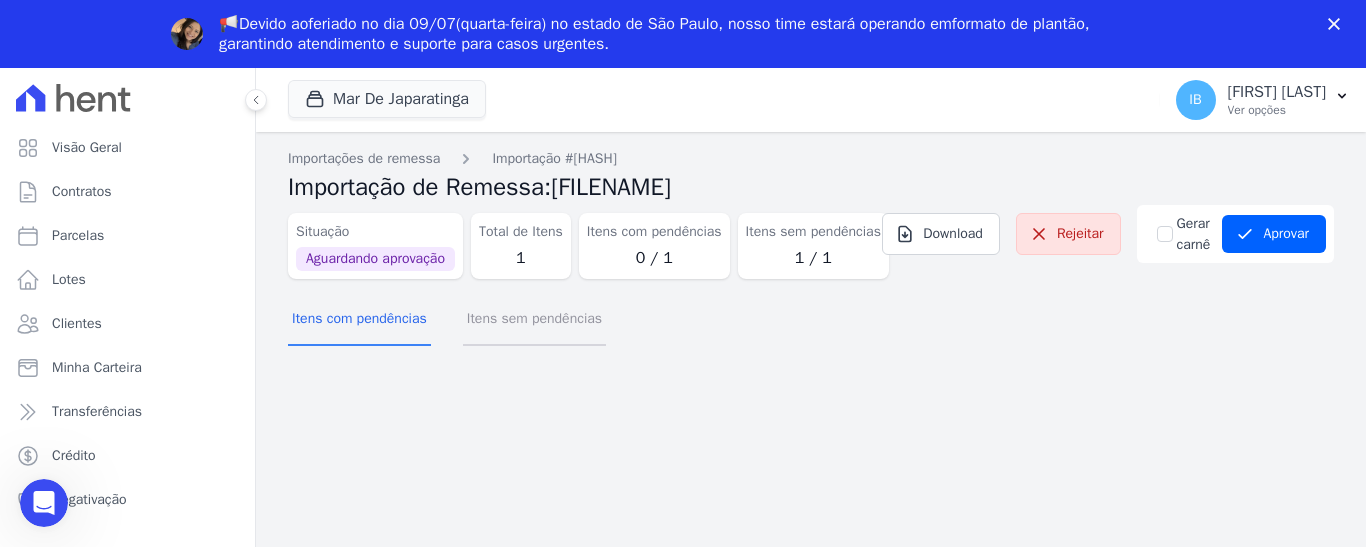 click on "Itens sem pendências" at bounding box center (534, 320) 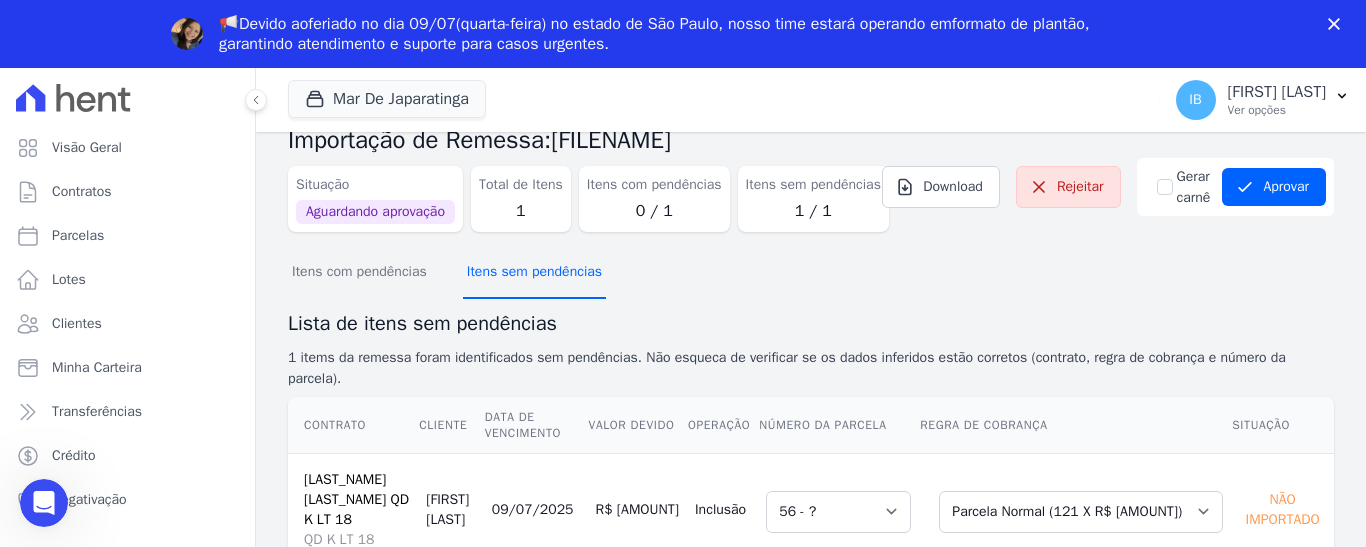 scroll, scrollTop: 140, scrollLeft: 0, axis: vertical 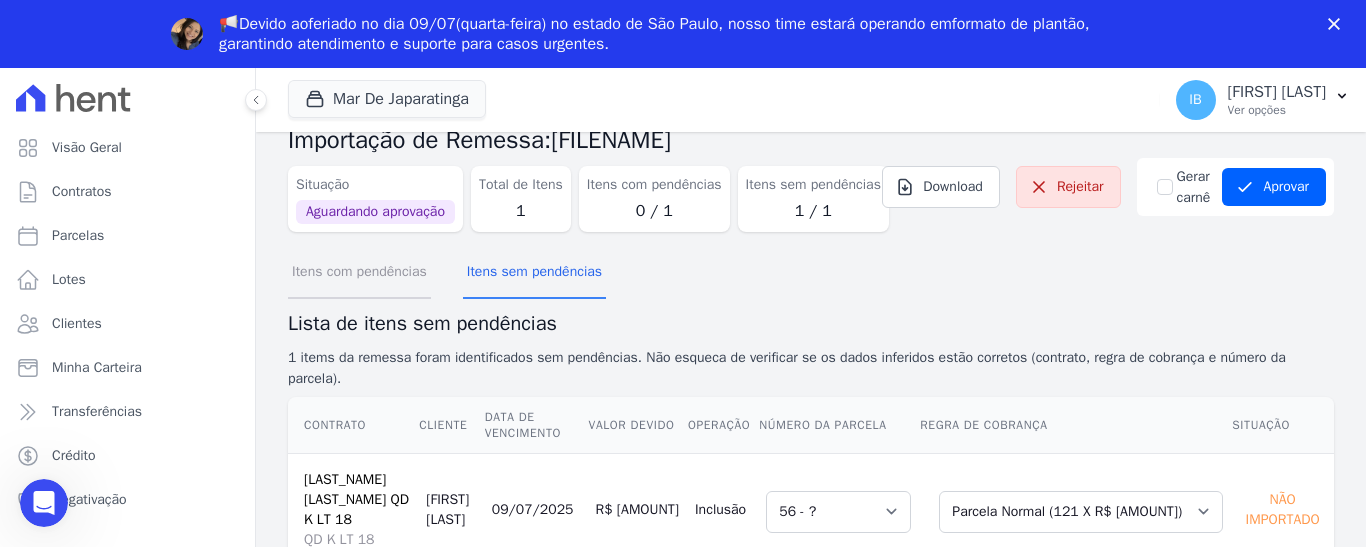click on "Itens com pendências" at bounding box center [359, 273] 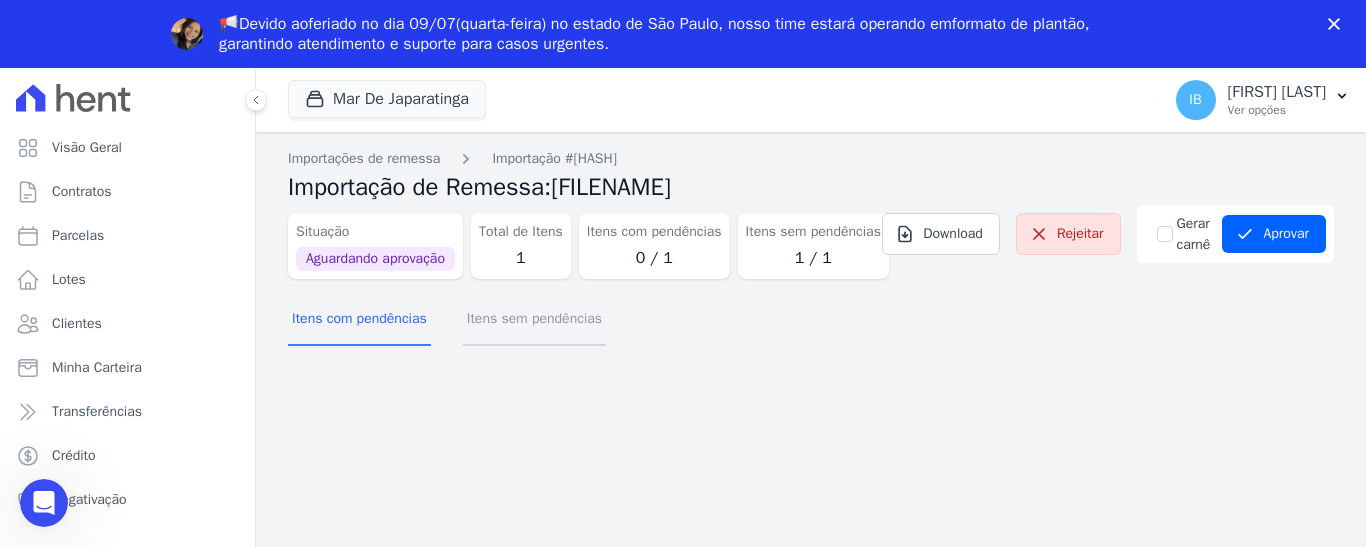 click on "Itens sem pendências" at bounding box center [534, 320] 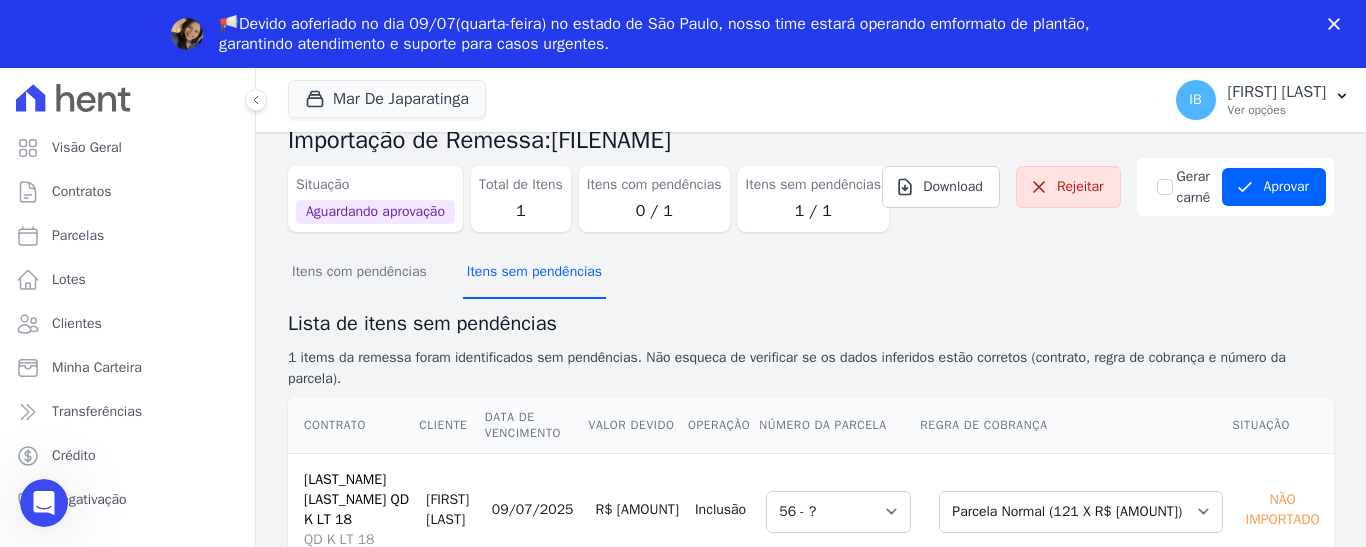 scroll, scrollTop: 140, scrollLeft: 0, axis: vertical 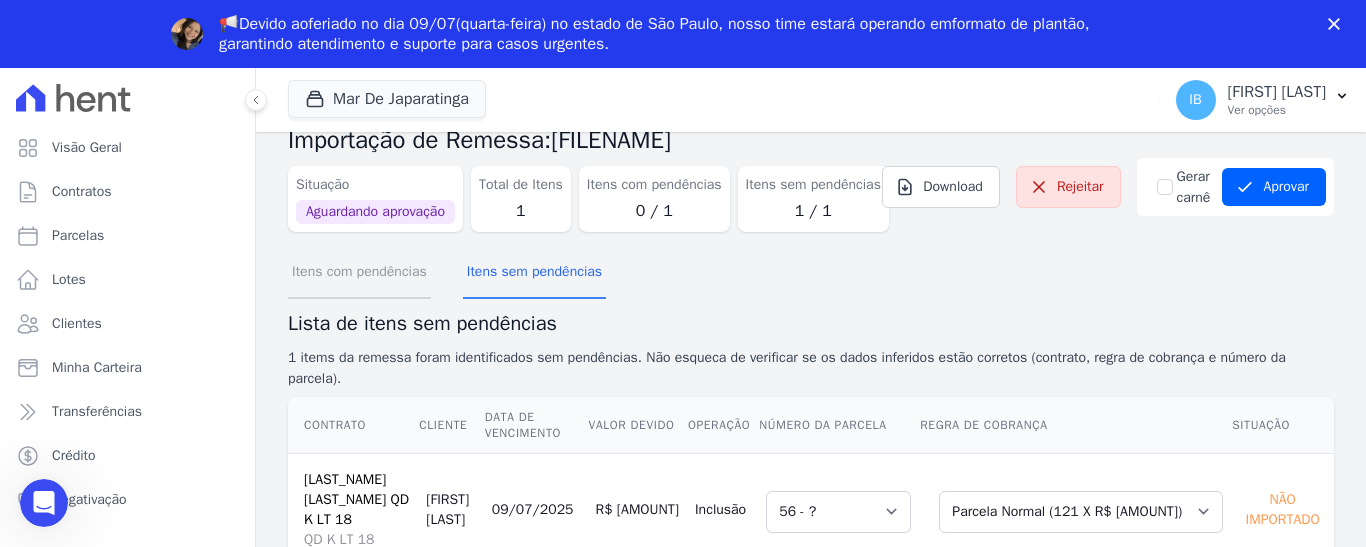 click on "Itens com pendências" at bounding box center [359, 273] 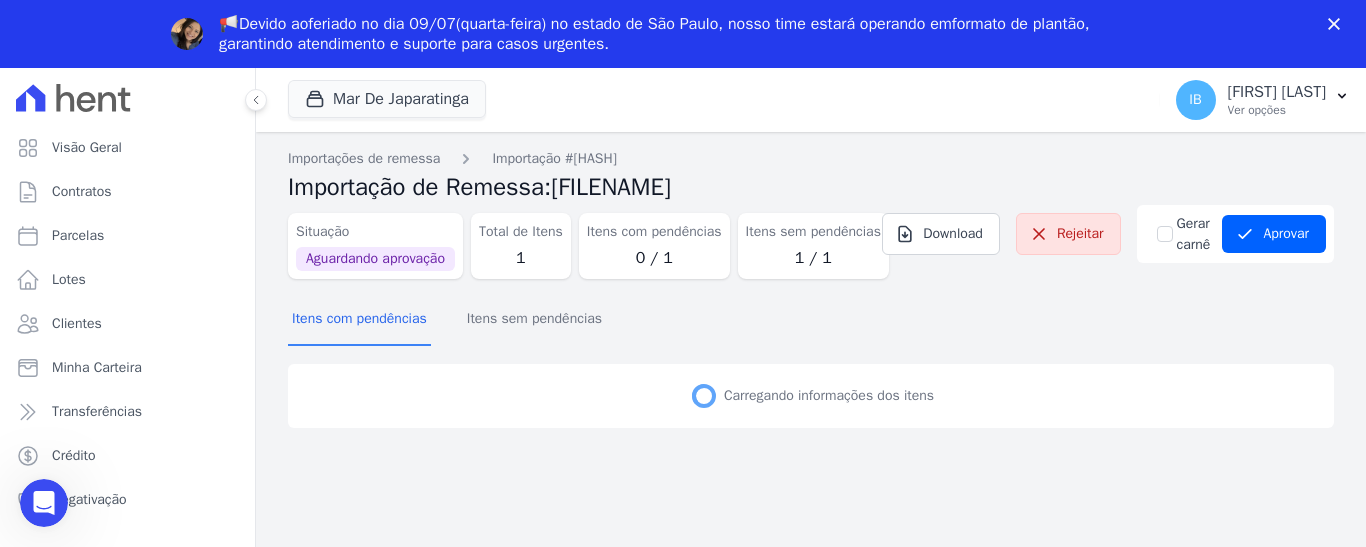 scroll, scrollTop: 0, scrollLeft: 0, axis: both 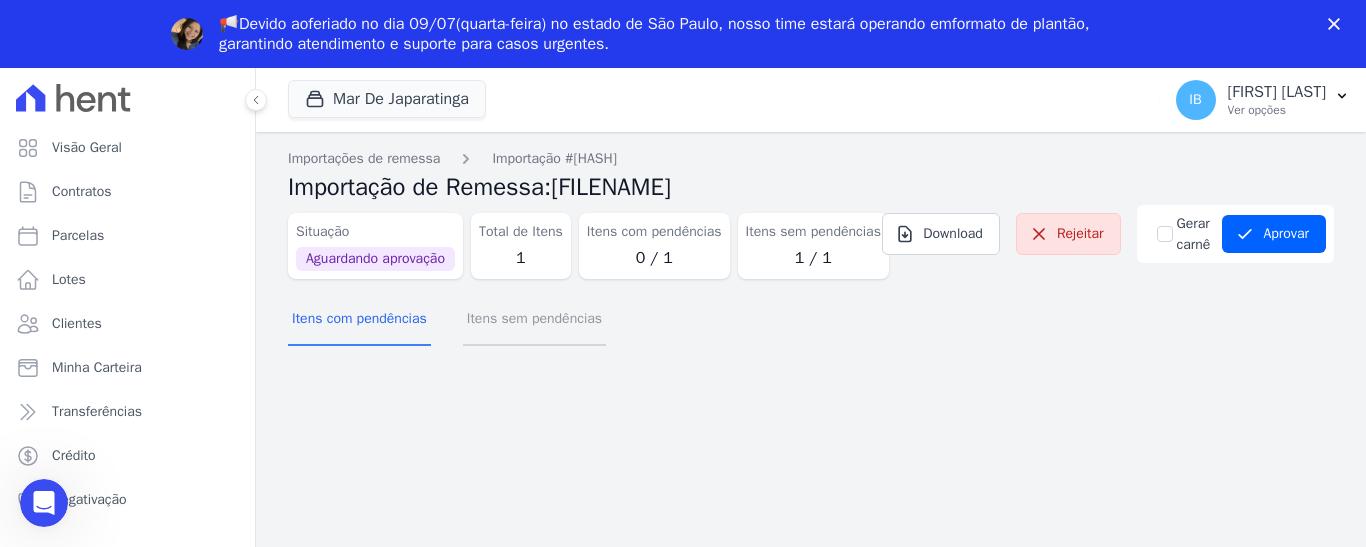 click on "Itens sem pendências" at bounding box center (534, 320) 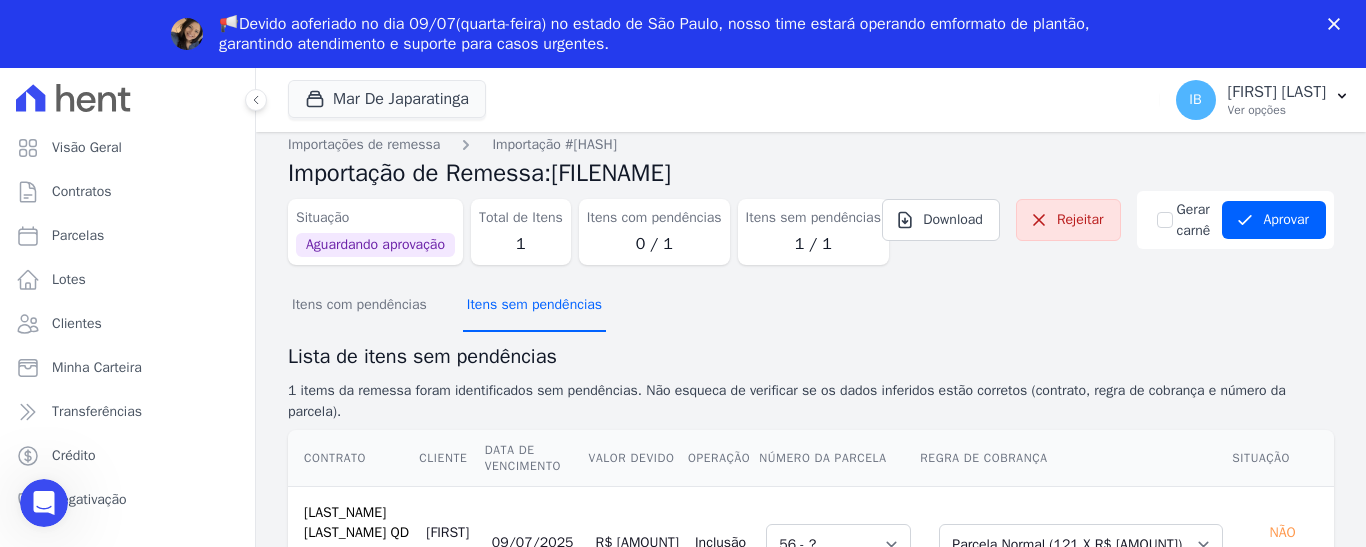 scroll, scrollTop: 0, scrollLeft: 0, axis: both 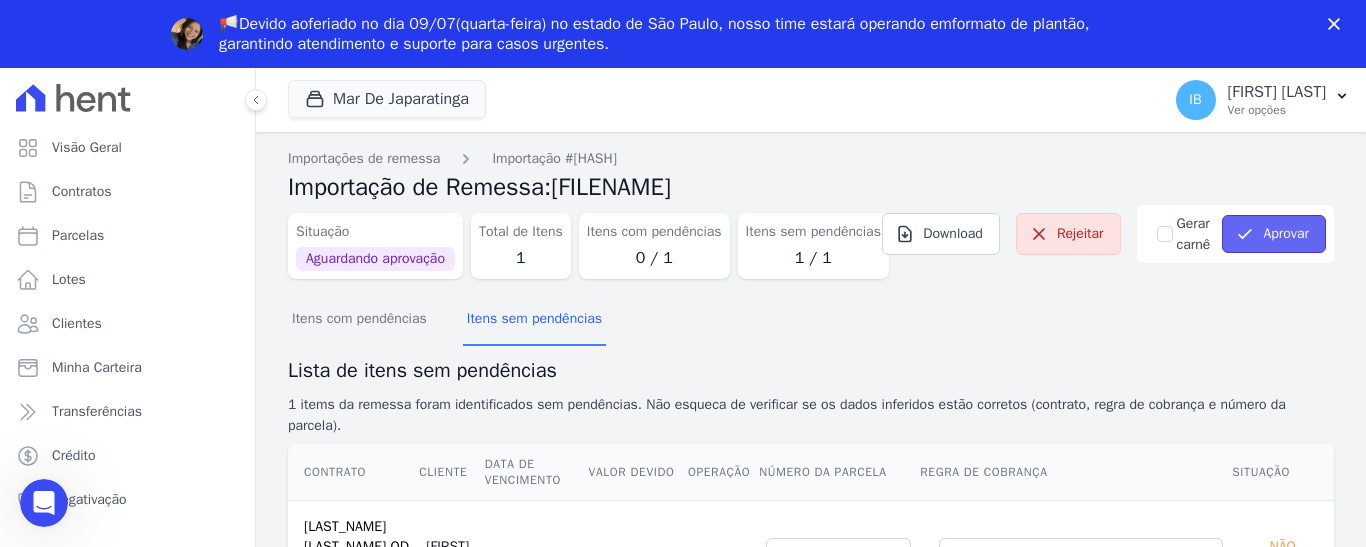 click on "Aprovar" at bounding box center [1274, 234] 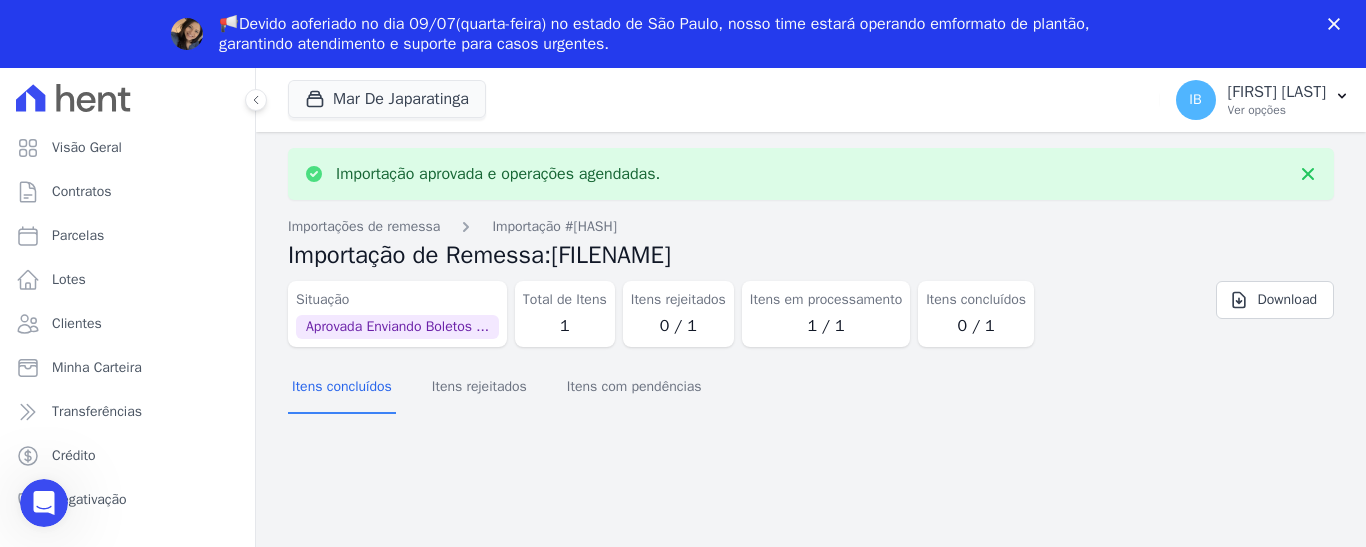 scroll, scrollTop: 0, scrollLeft: 0, axis: both 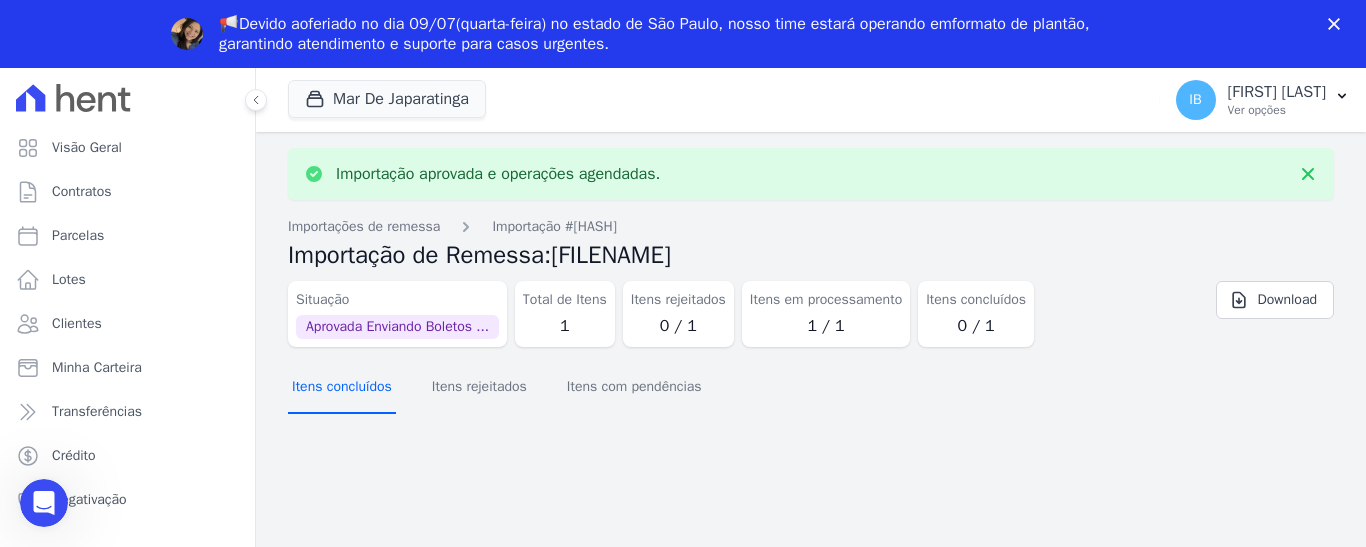 click on "Itens concluídos" at bounding box center (342, 388) 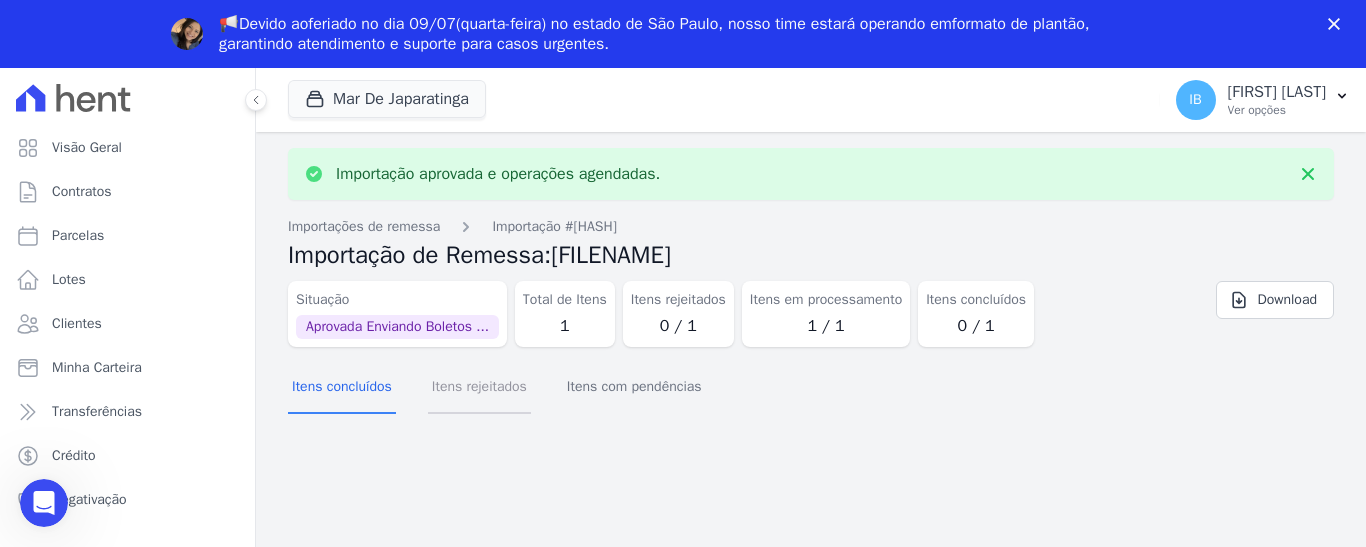 click on "Itens rejeitados" at bounding box center (479, 388) 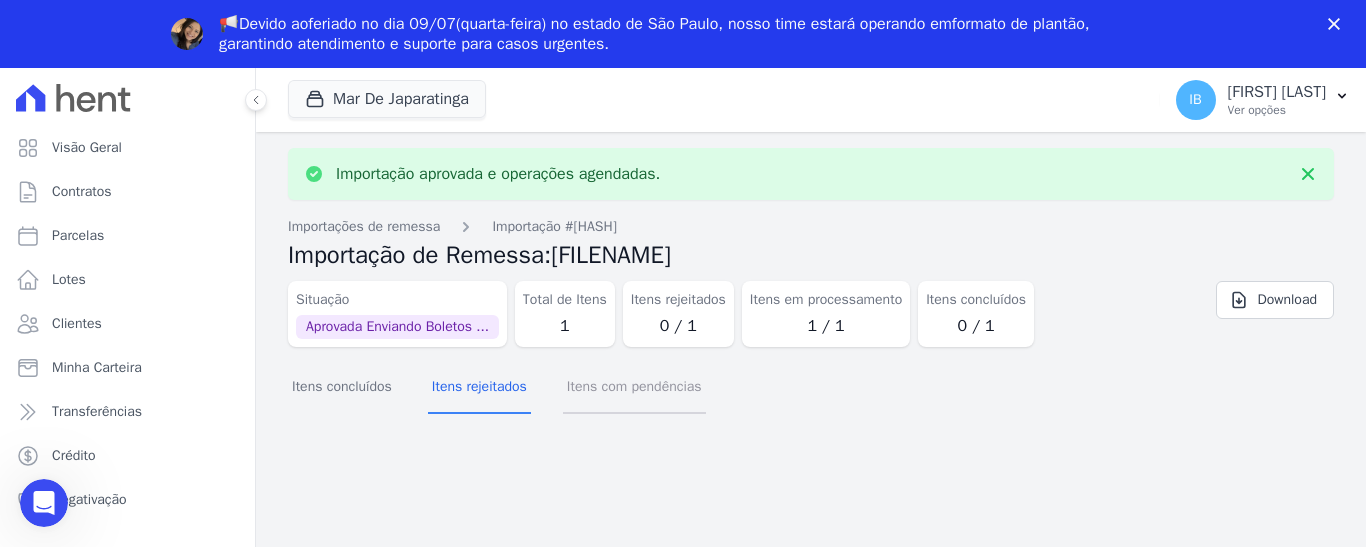 click on "Itens com pendências" at bounding box center (634, 388) 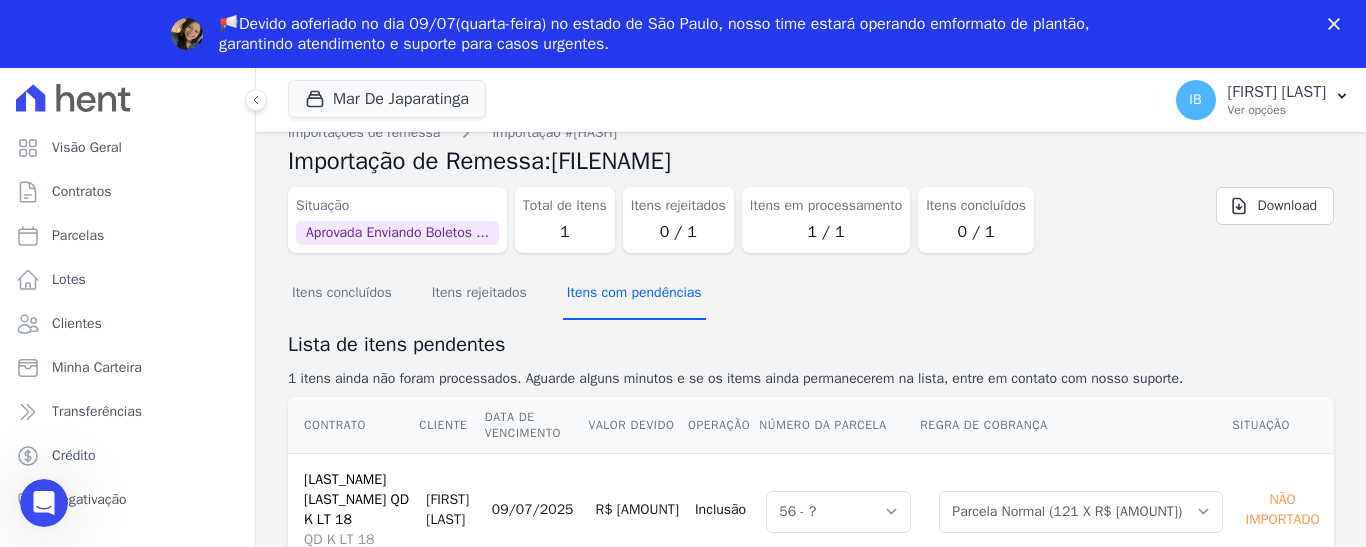 scroll, scrollTop: 46, scrollLeft: 0, axis: vertical 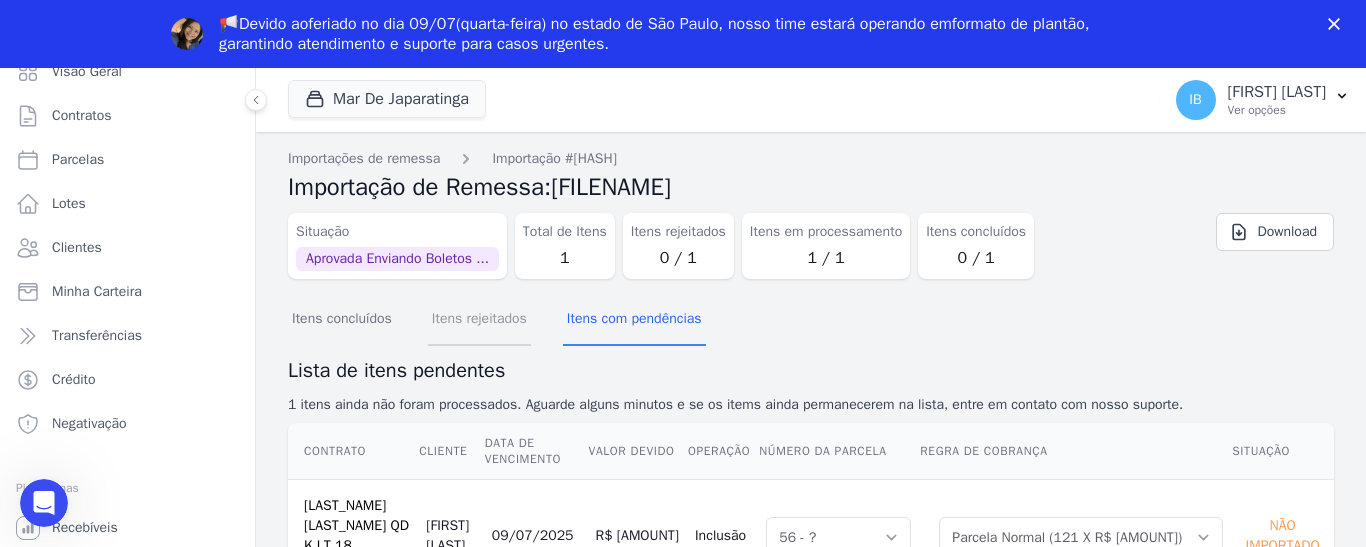 click on "Itens rejeitados" at bounding box center [479, 320] 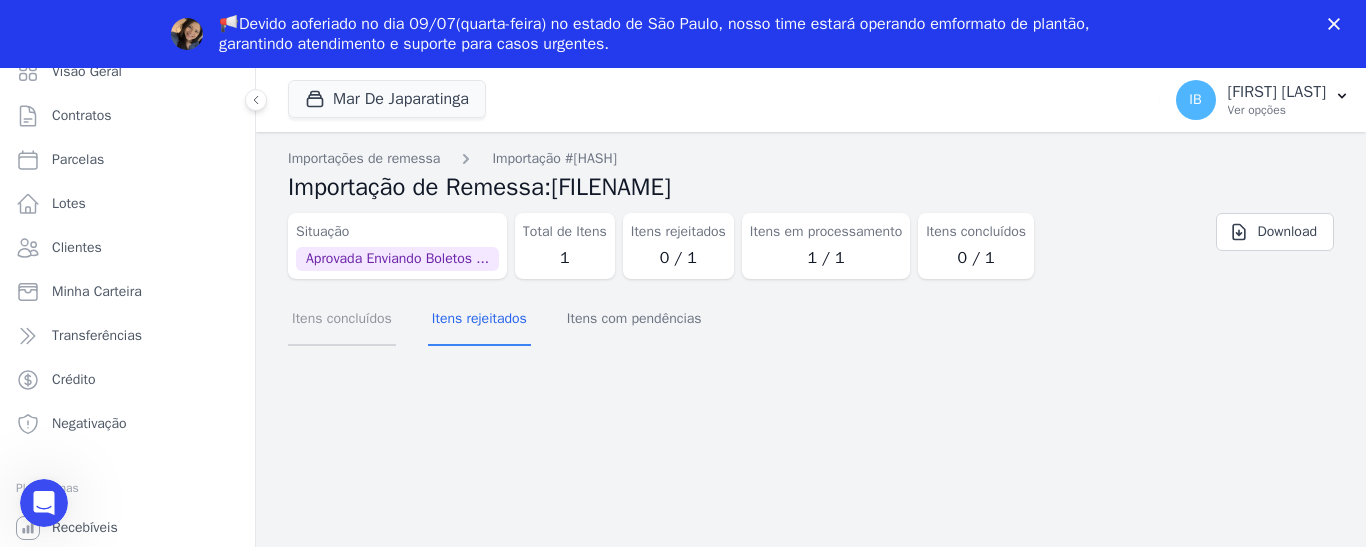 click on "Itens concluídos" at bounding box center [342, 320] 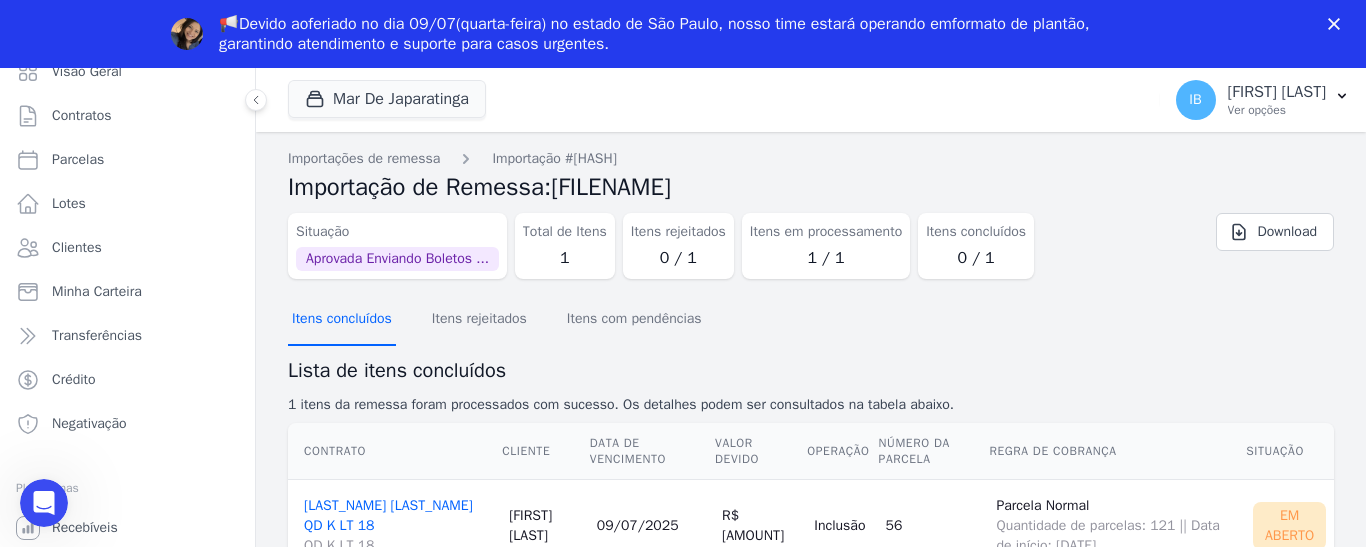 scroll, scrollTop: 6, scrollLeft: 0, axis: vertical 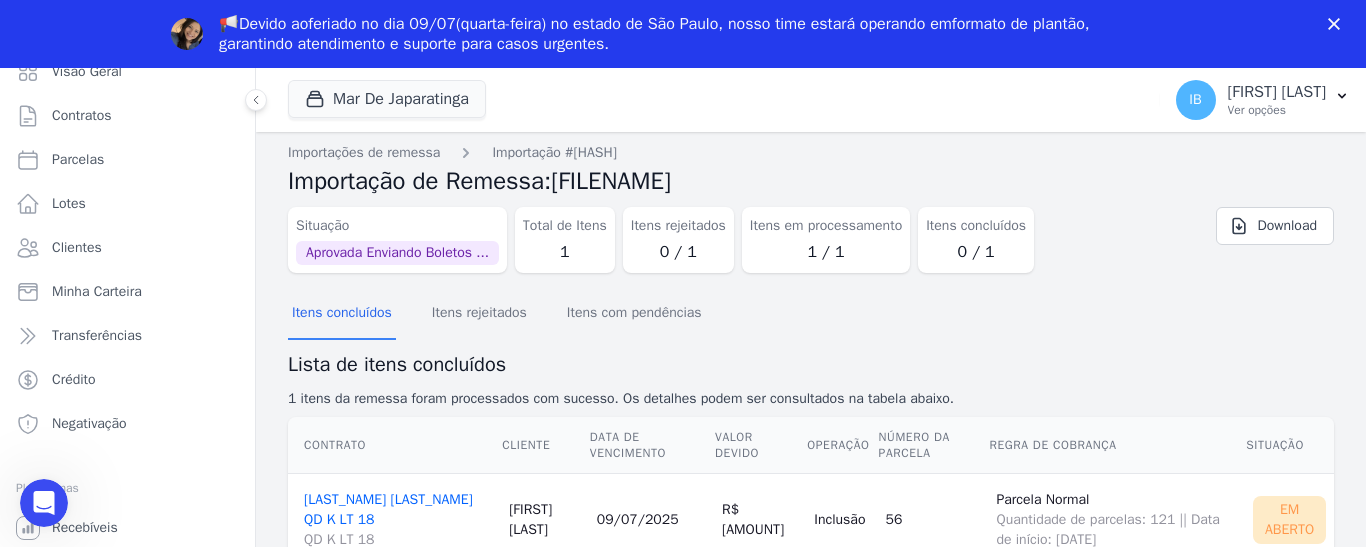 click on "KARINE DE OLIVEIRA MOURA QD K LT 18
QD K LT 18" at bounding box center (398, 520) 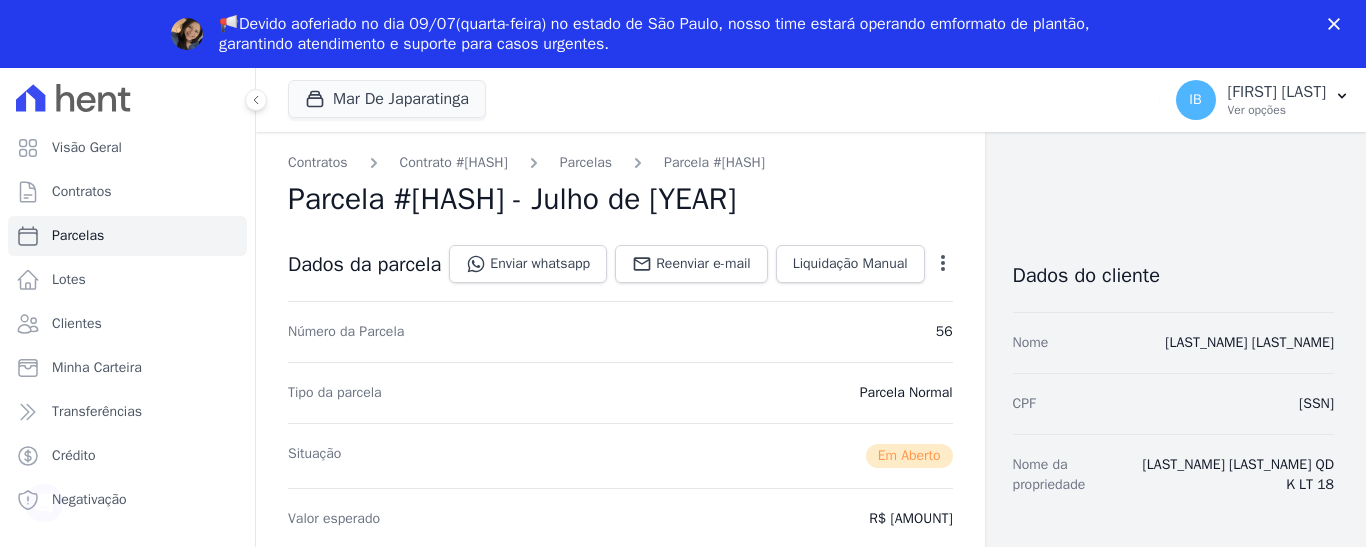 scroll, scrollTop: 0, scrollLeft: 0, axis: both 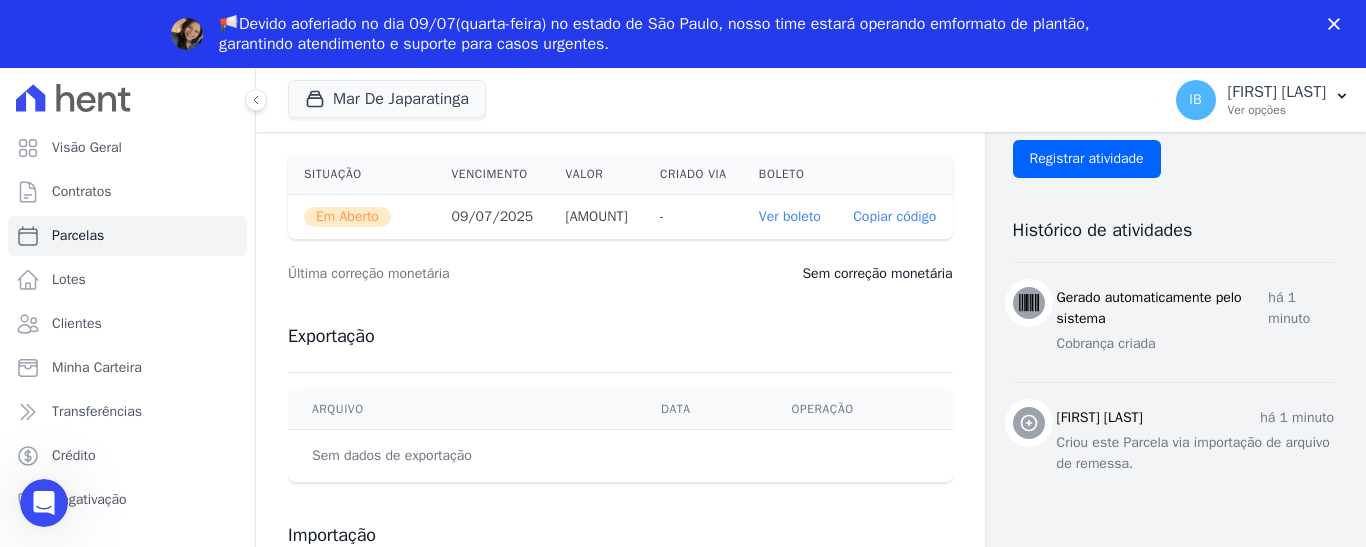 click on "Ver boleto" at bounding box center [790, 216] 